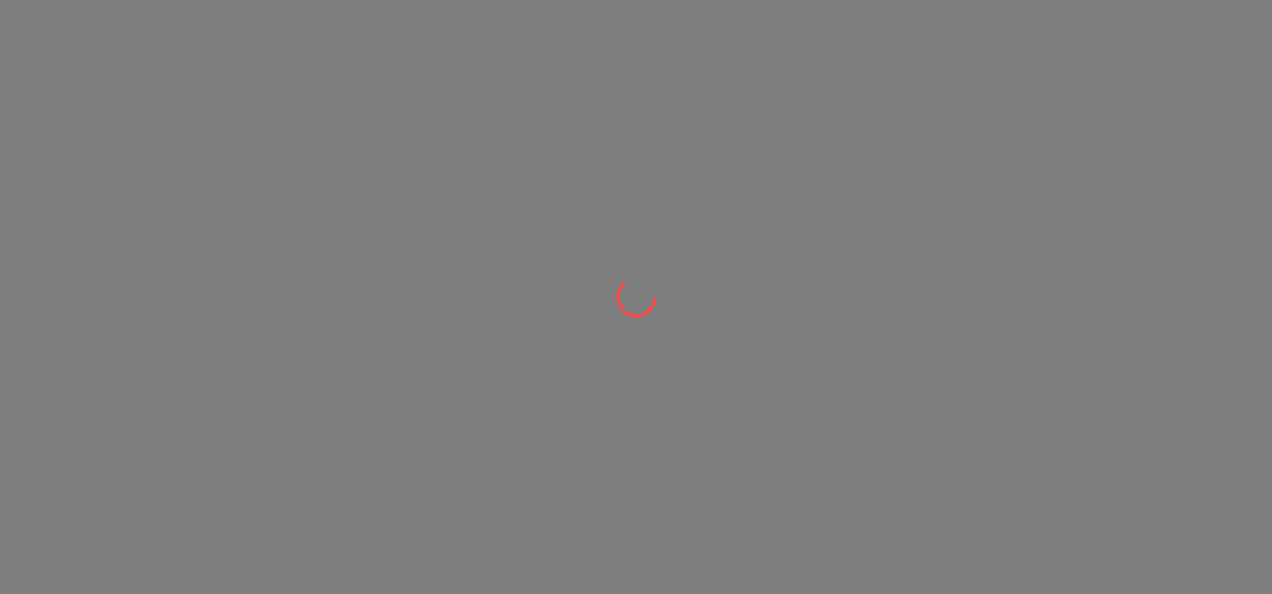 scroll, scrollTop: 0, scrollLeft: 0, axis: both 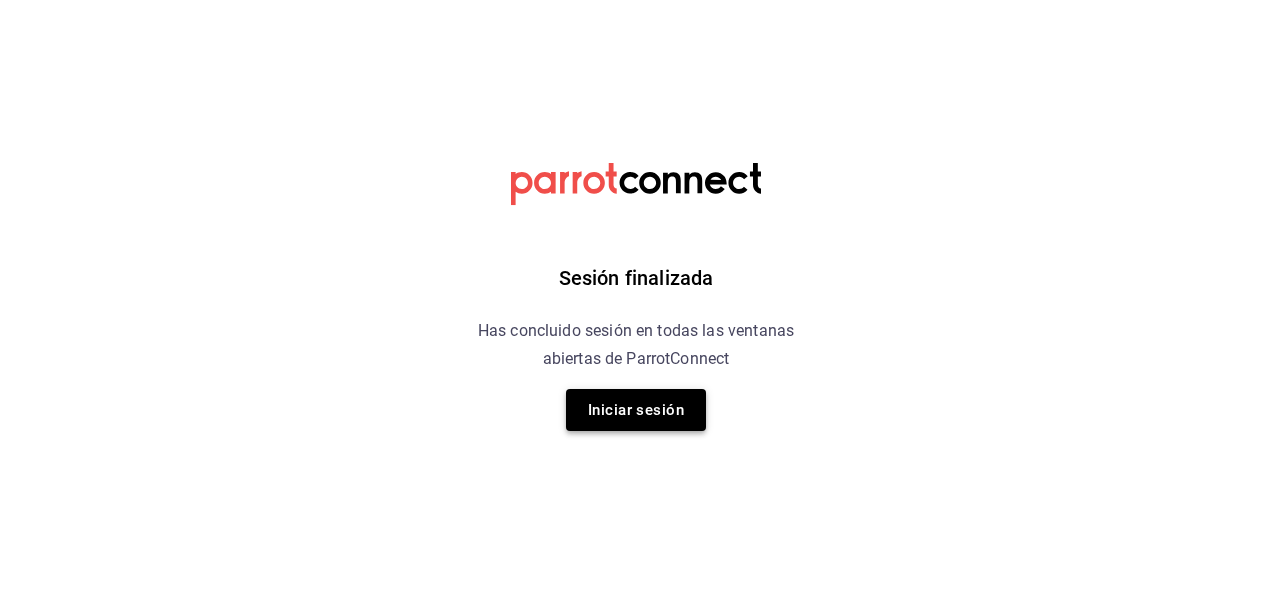 click on "Iniciar sesión" at bounding box center [636, 410] 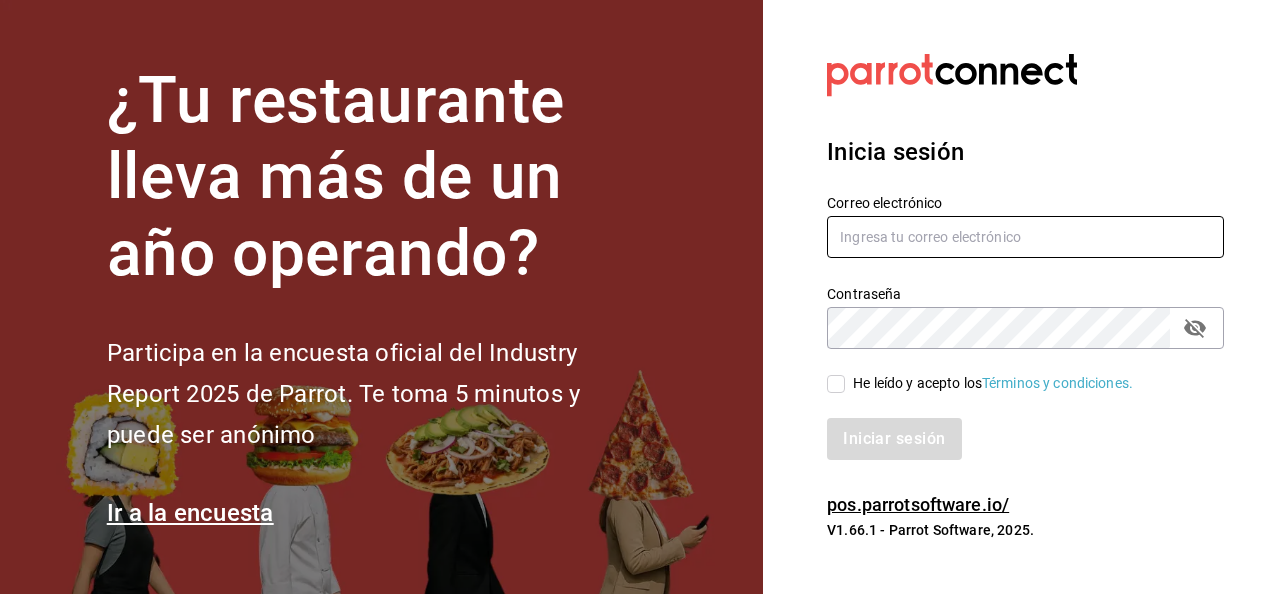 type on "alejandro.salazar@grupocosteno.com" 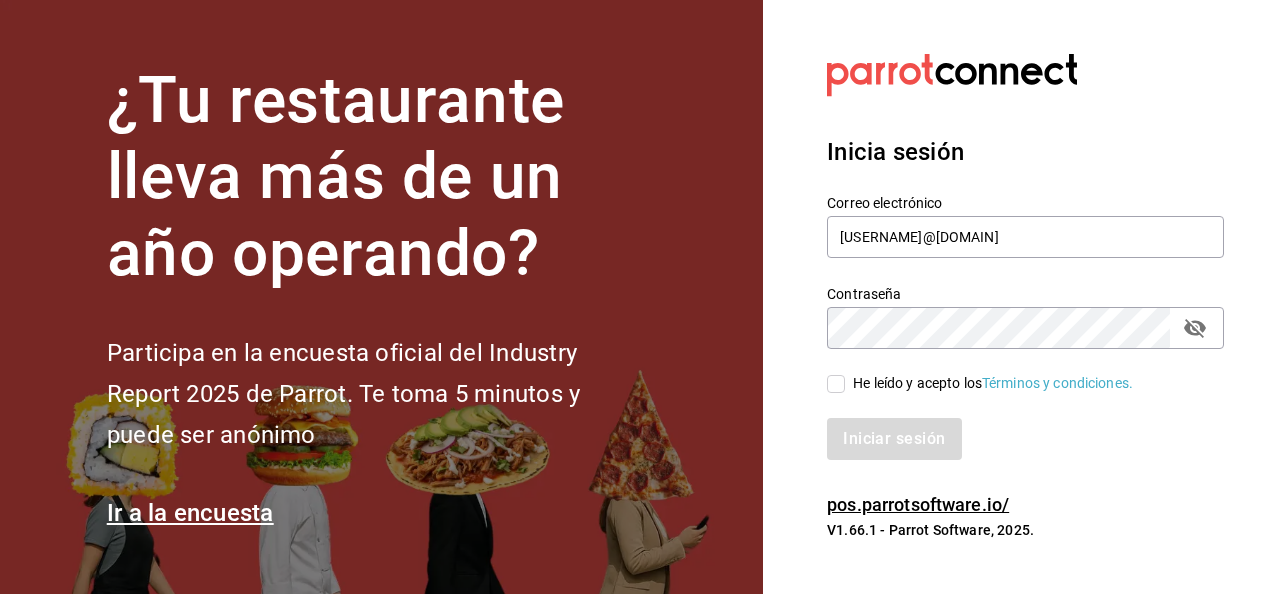 click on "He leído y acepto los  Términos y condiciones." at bounding box center [836, 384] 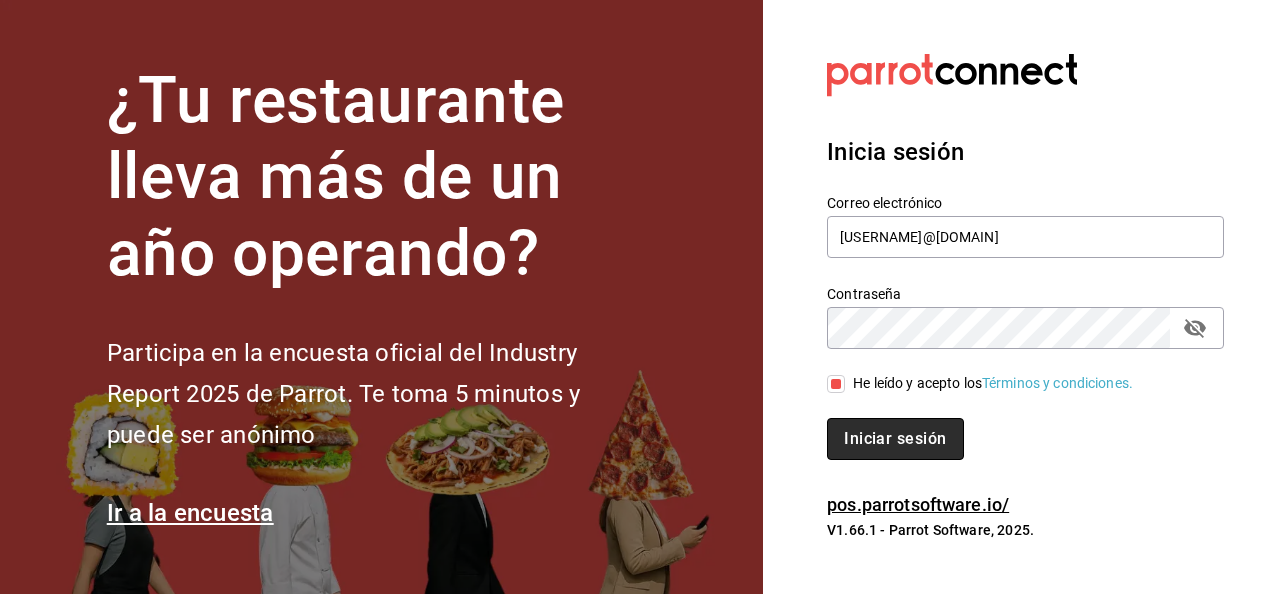 click on "Iniciar sesión" at bounding box center (895, 439) 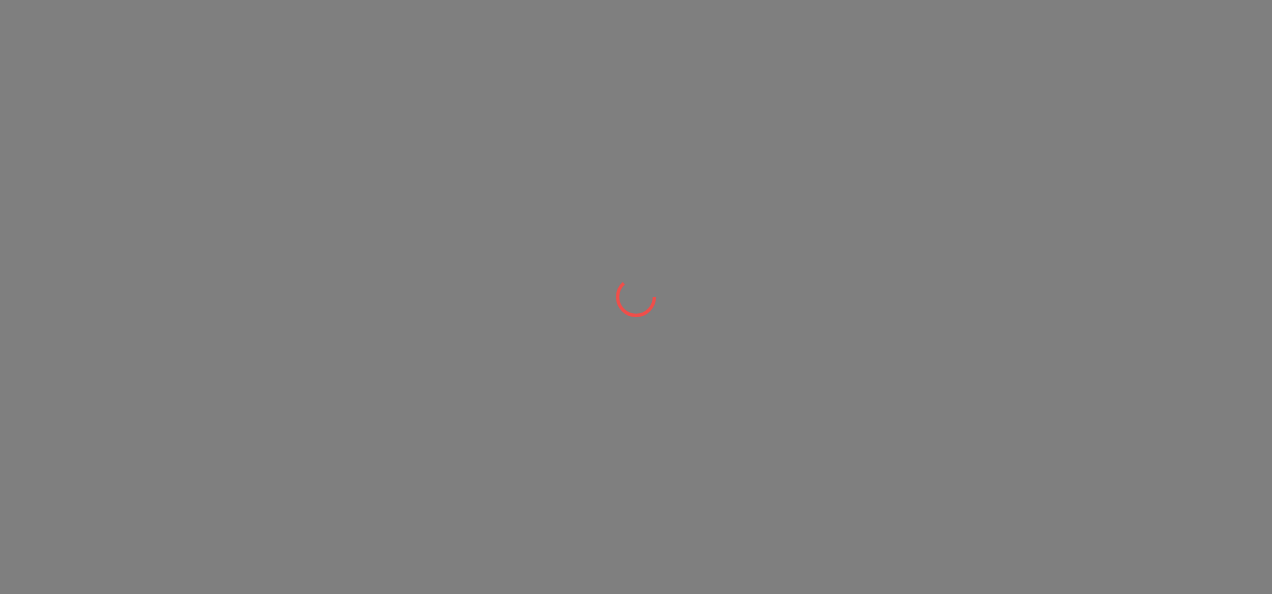 scroll, scrollTop: 0, scrollLeft: 0, axis: both 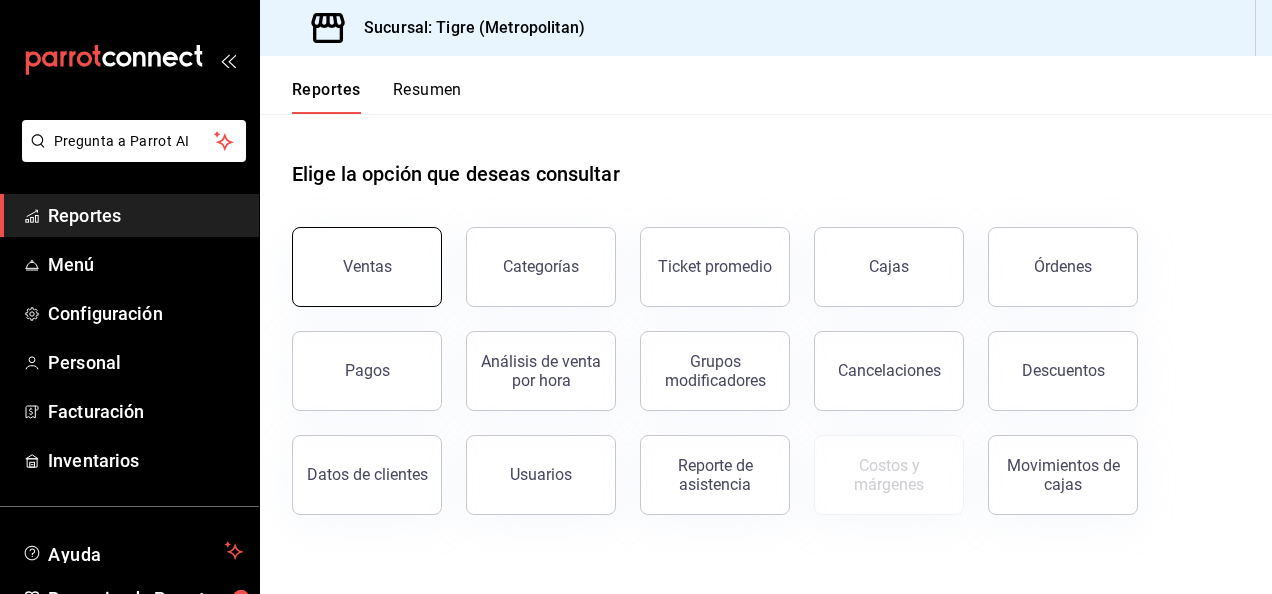 click on "Ventas" at bounding box center [367, 267] 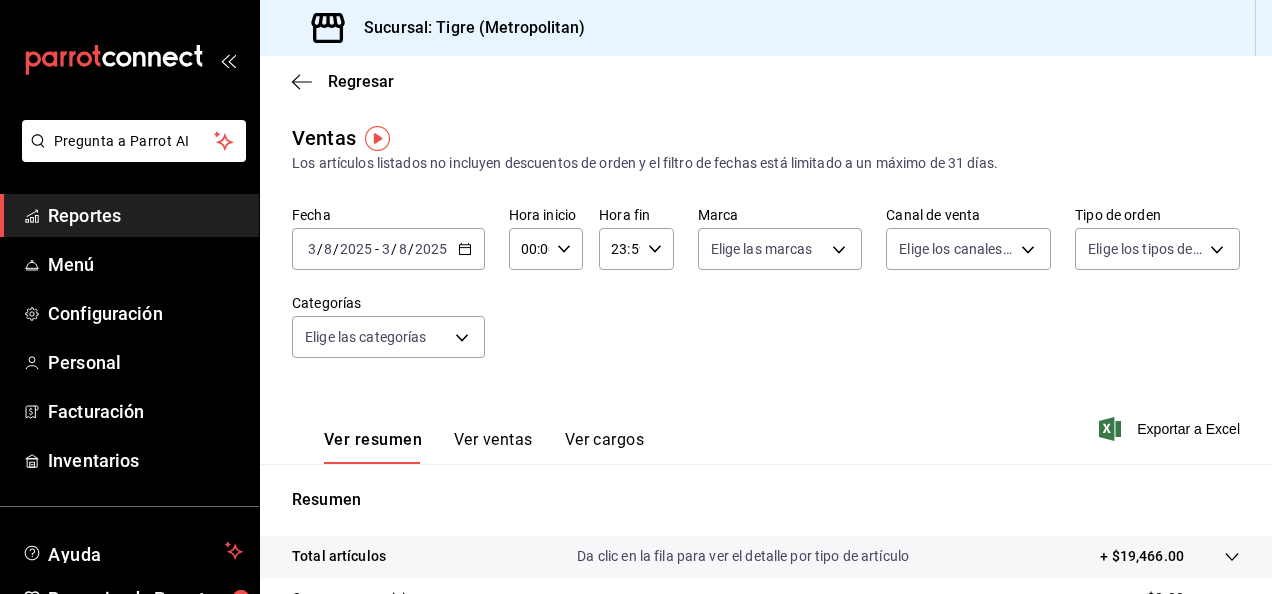 click 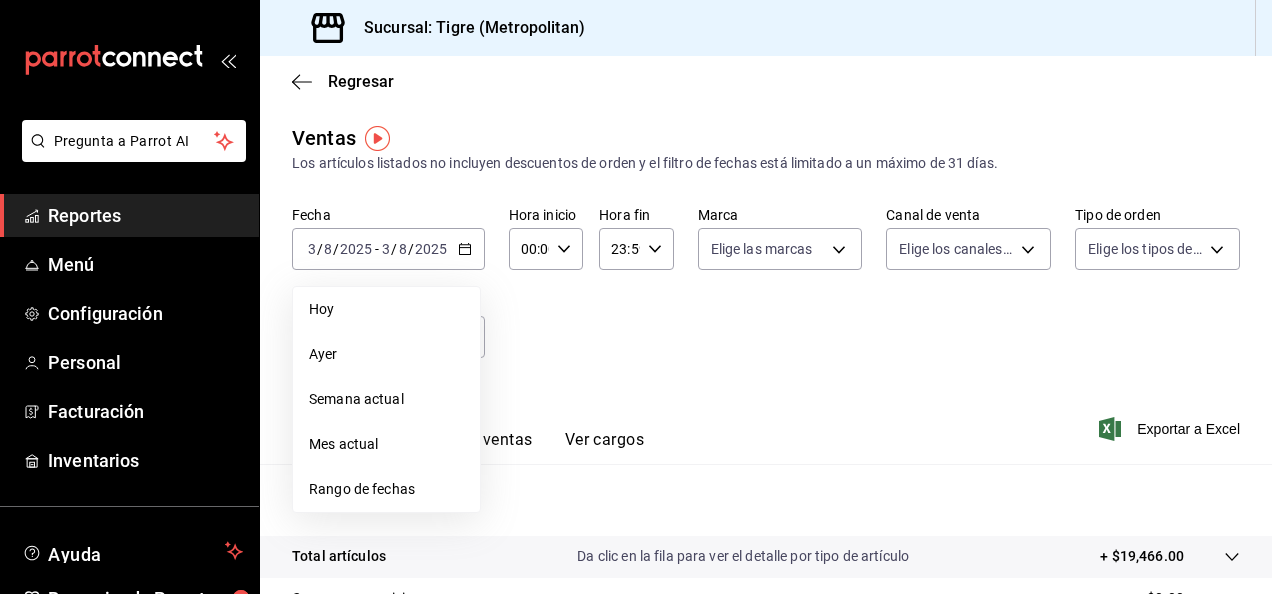 click on "00:00 Hora inicio" at bounding box center [546, 249] 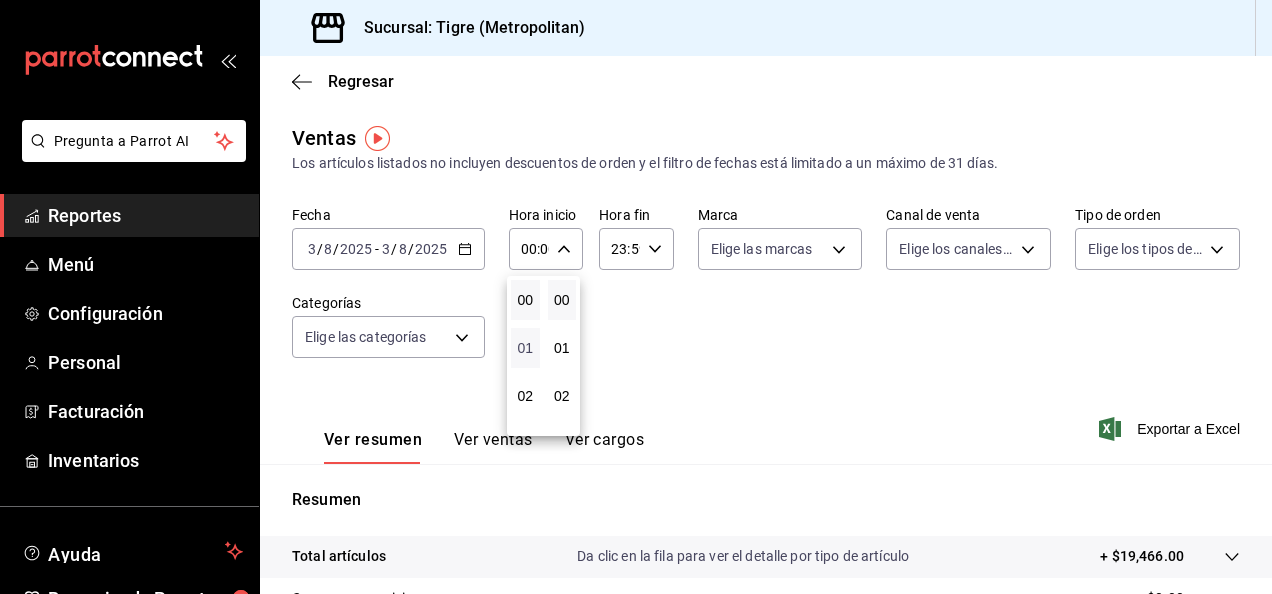 click on "01" at bounding box center [525, 348] 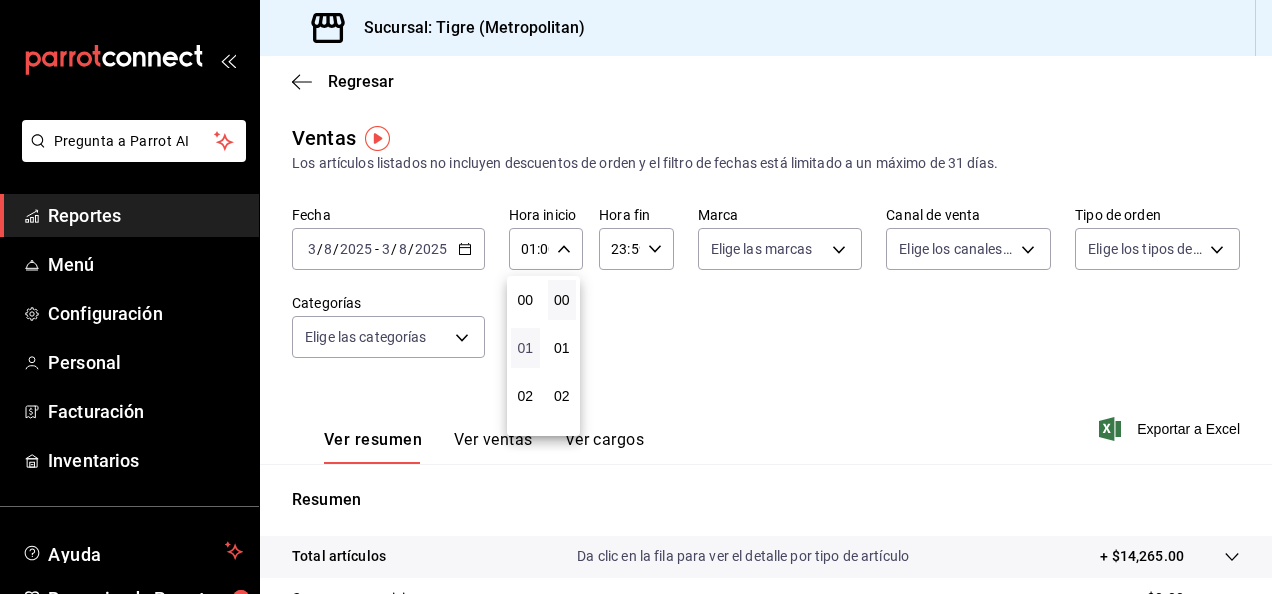 type 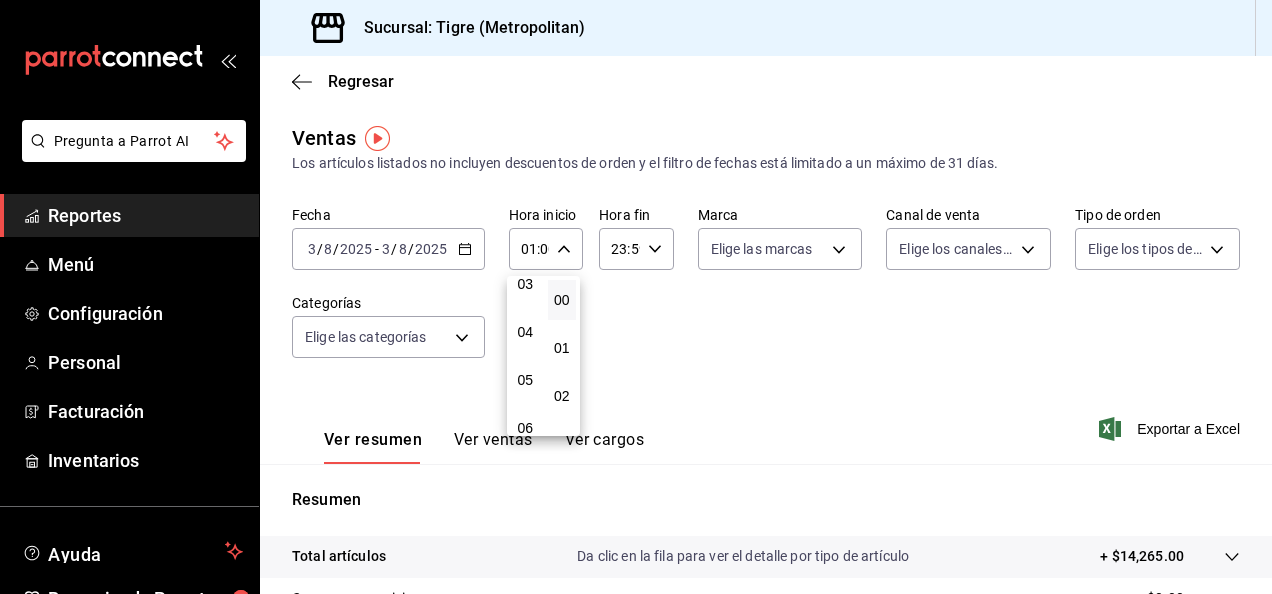 scroll, scrollTop: 200, scrollLeft: 0, axis: vertical 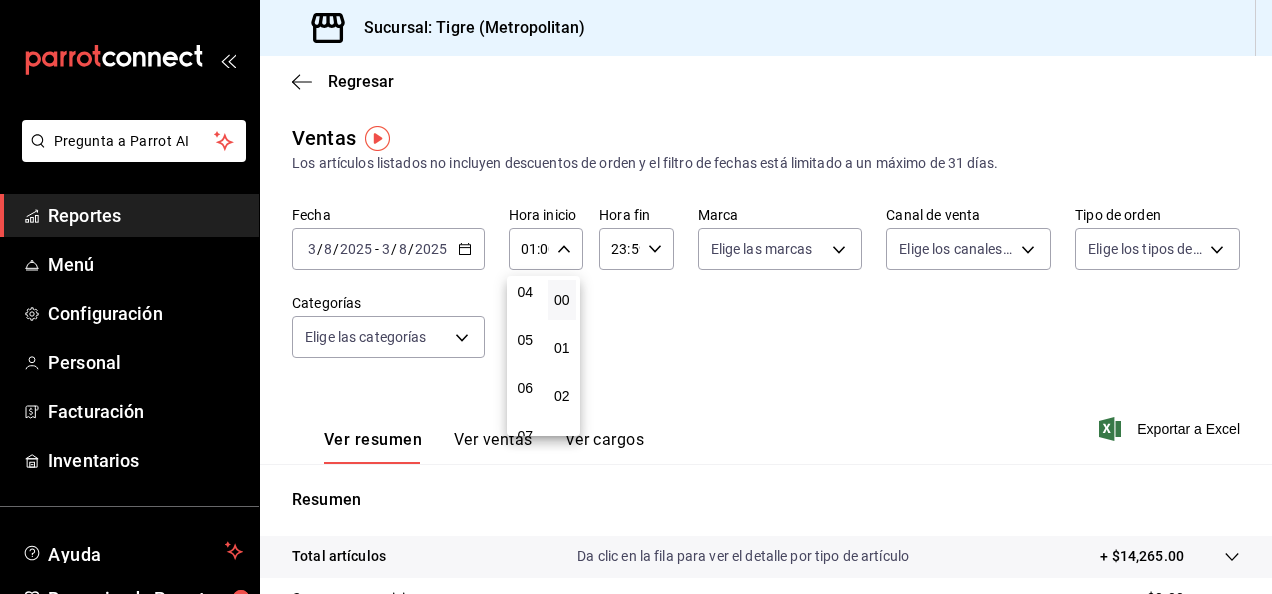 click on "05" at bounding box center (525, 340) 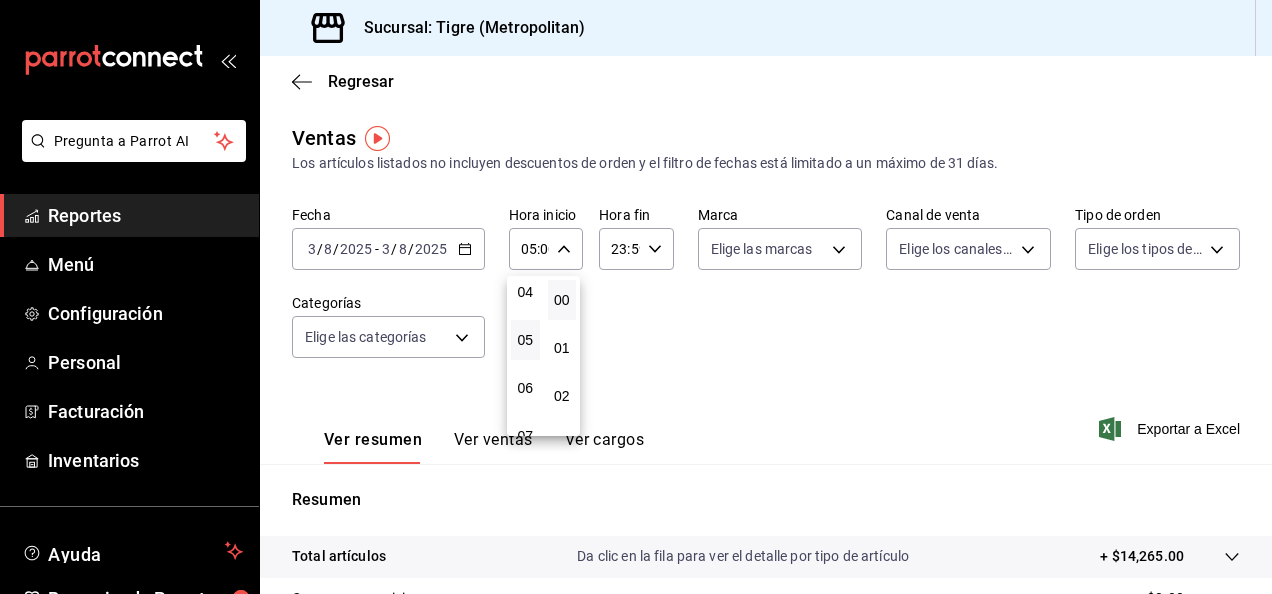 click at bounding box center [636, 297] 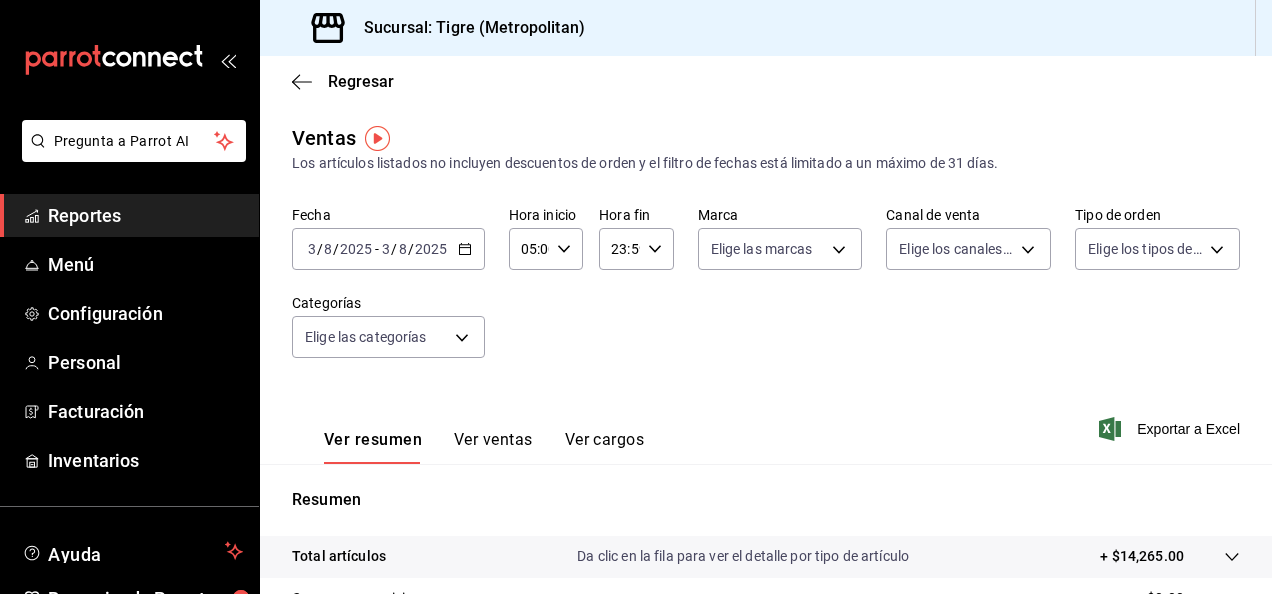 click on "23:59" at bounding box center (619, 249) 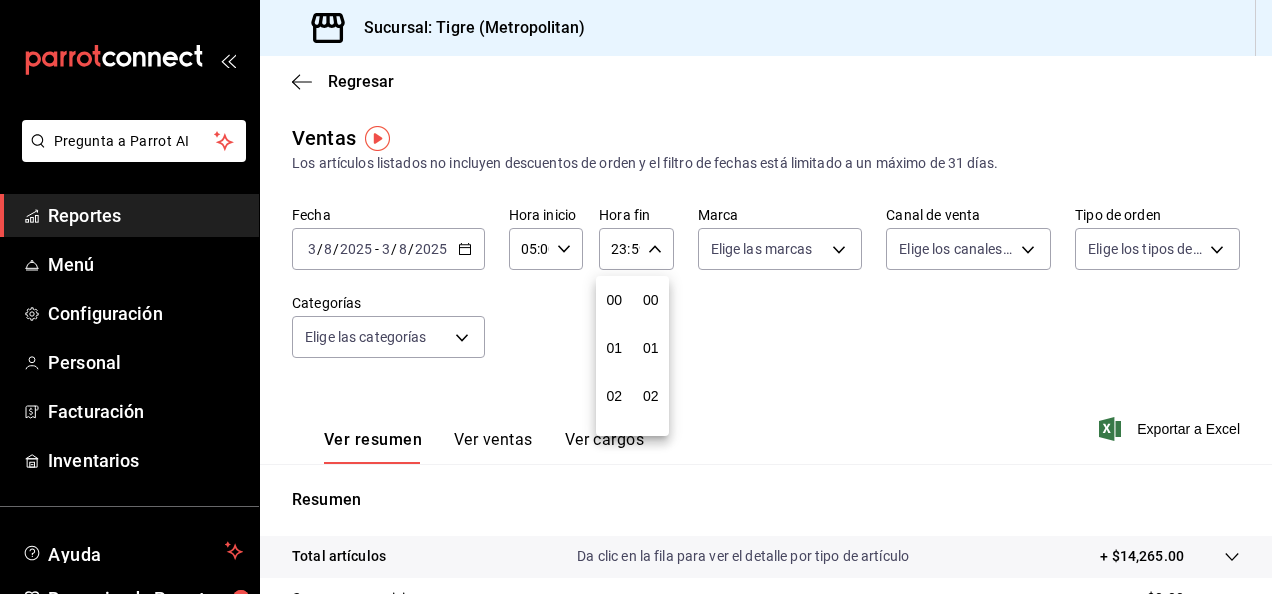 scroll, scrollTop: 992, scrollLeft: 0, axis: vertical 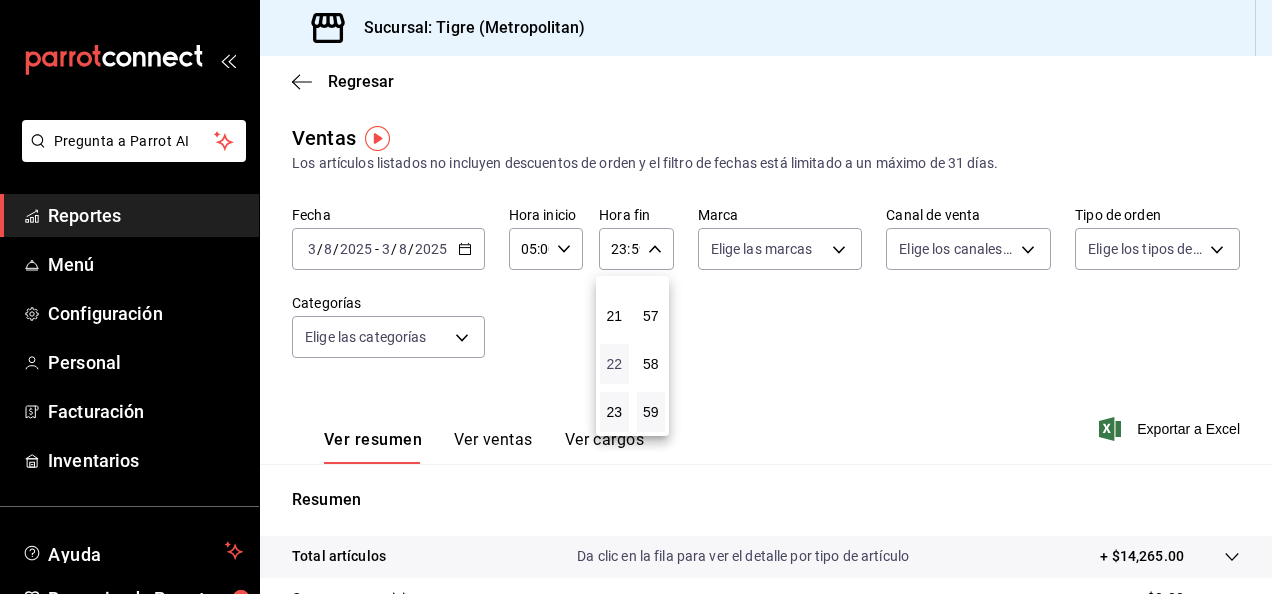 click on "22" at bounding box center [614, 364] 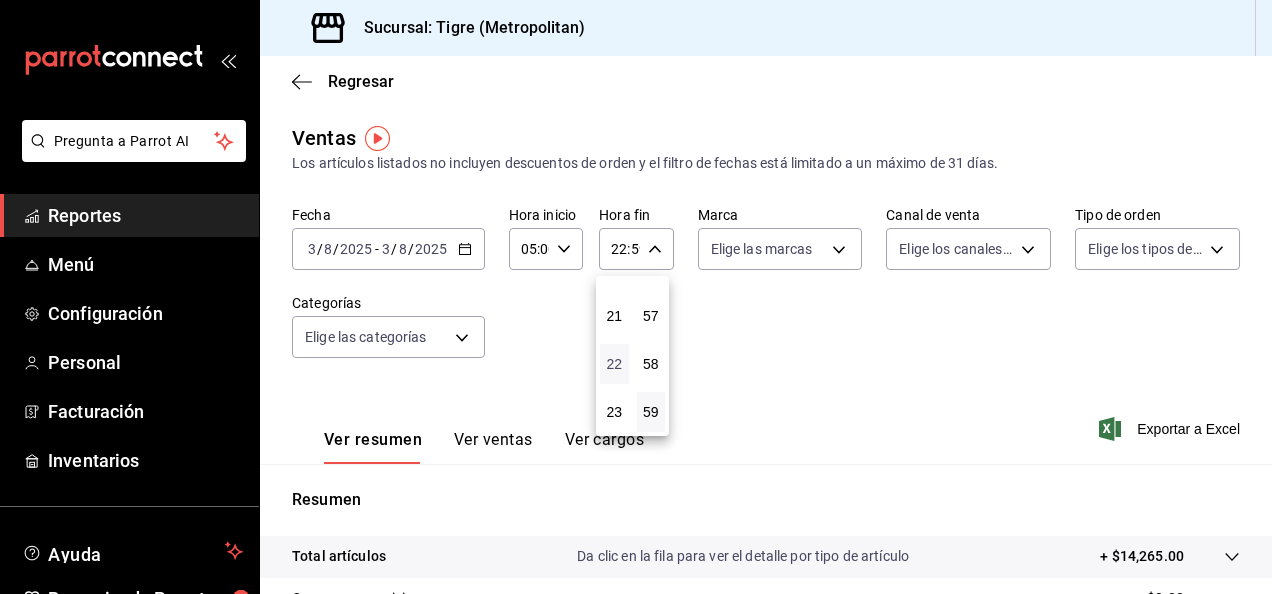 type 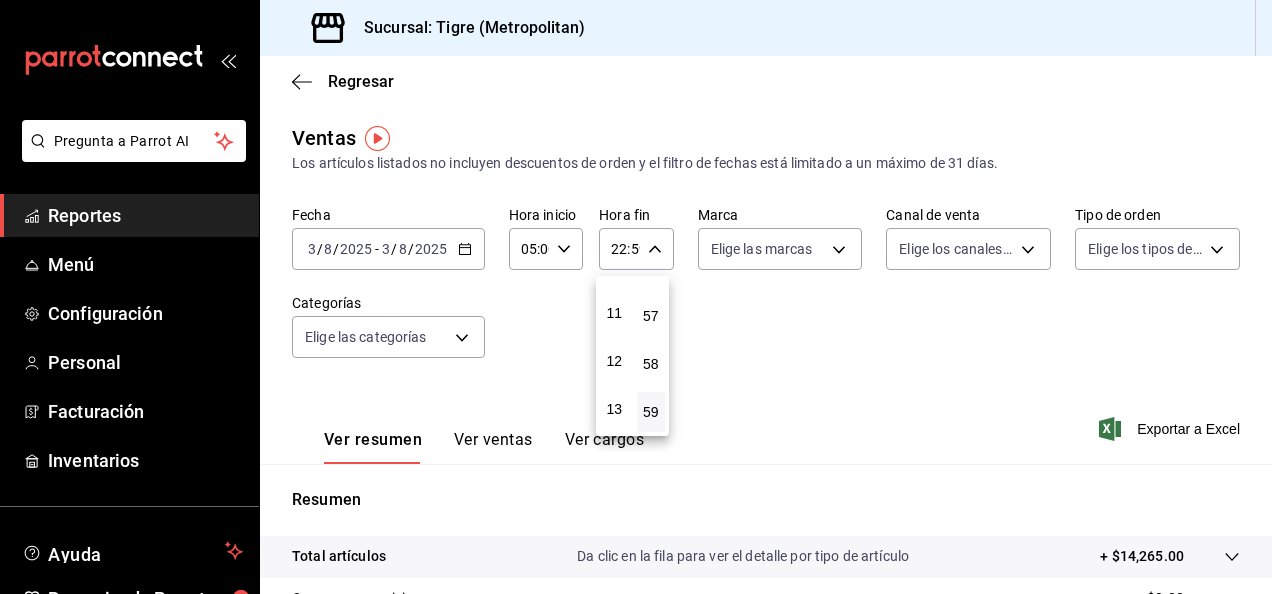 scroll, scrollTop: 512, scrollLeft: 0, axis: vertical 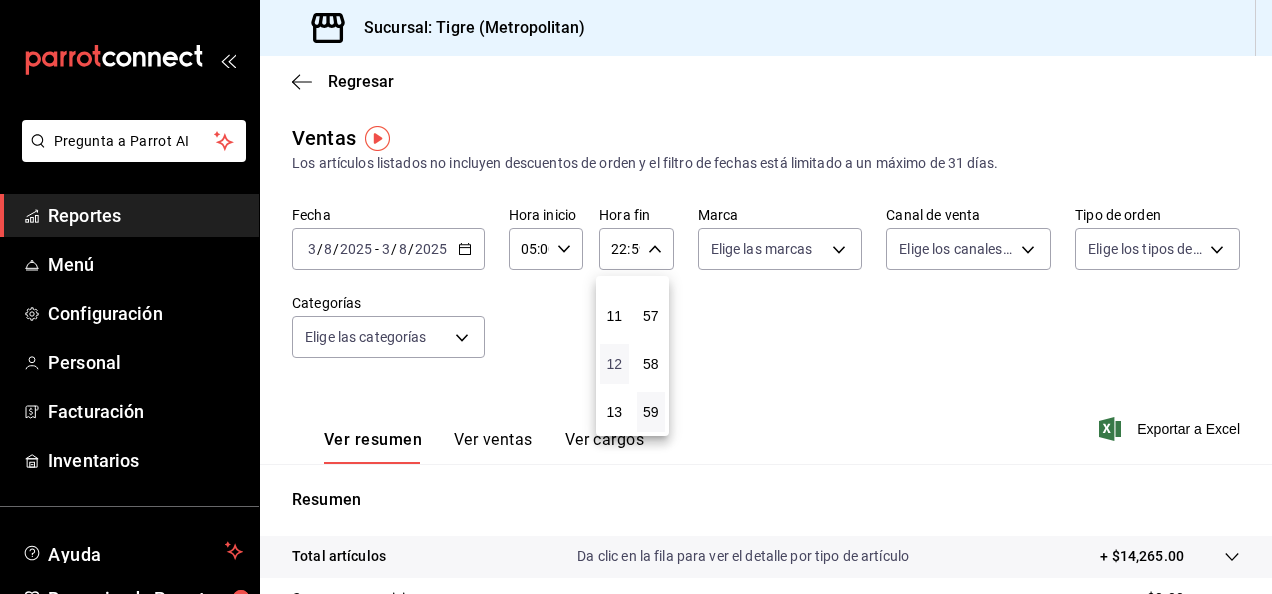 click on "12" at bounding box center (614, 364) 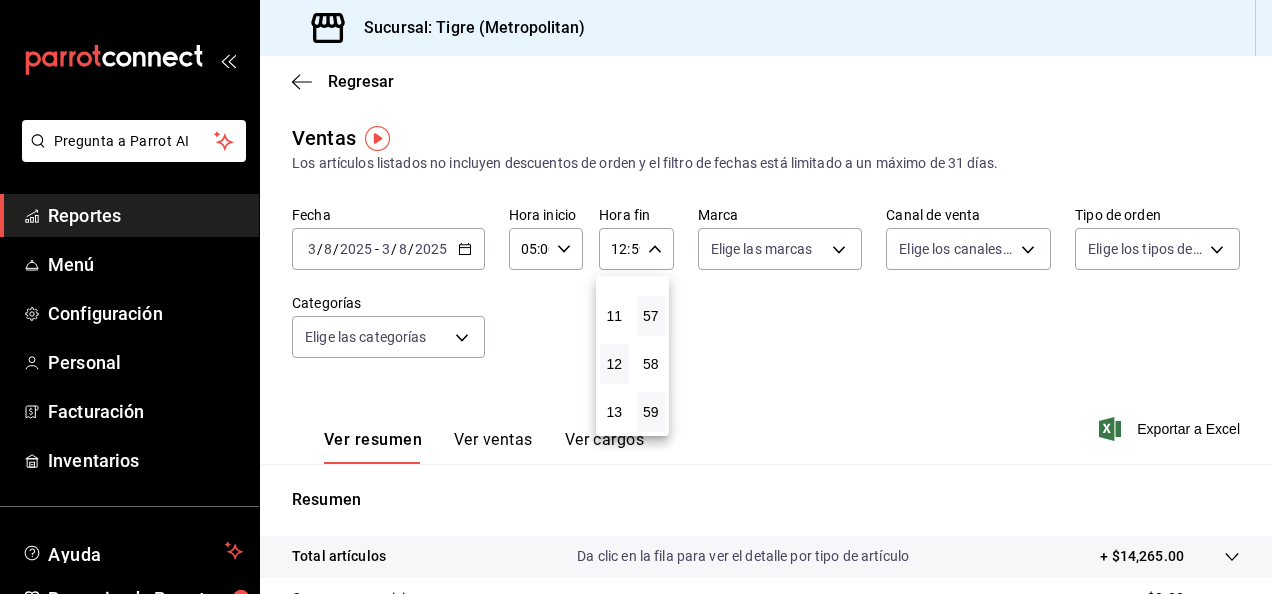 click on "57" at bounding box center [651, 316] 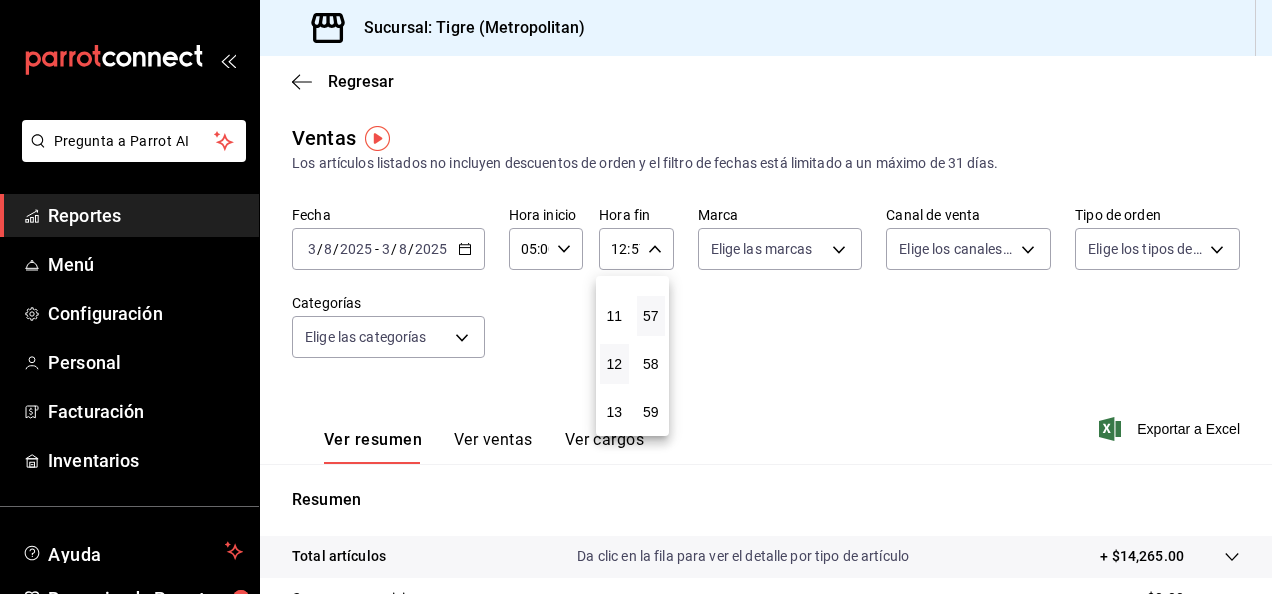 type 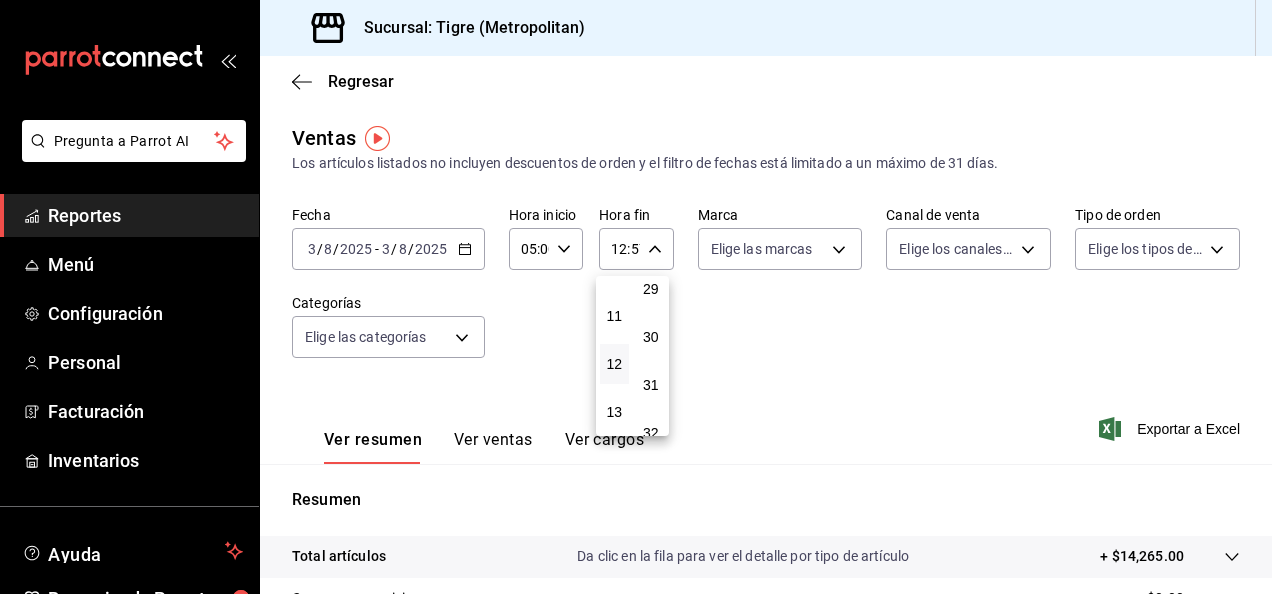 scroll, scrollTop: 1400, scrollLeft: 0, axis: vertical 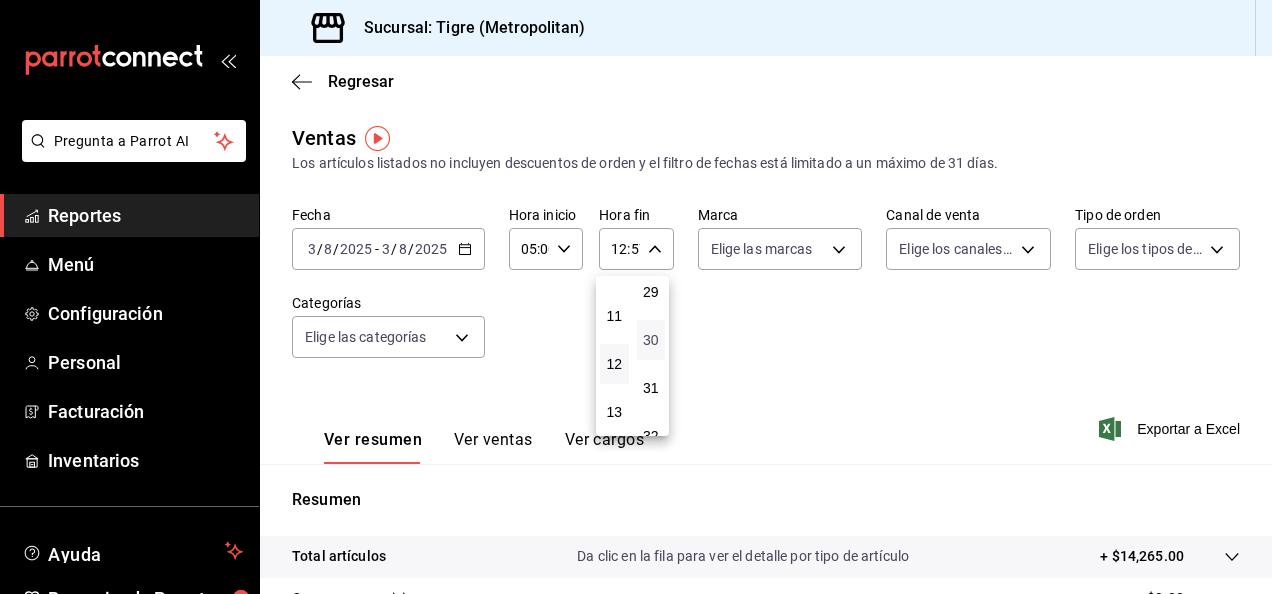 click on "30" at bounding box center (651, 340) 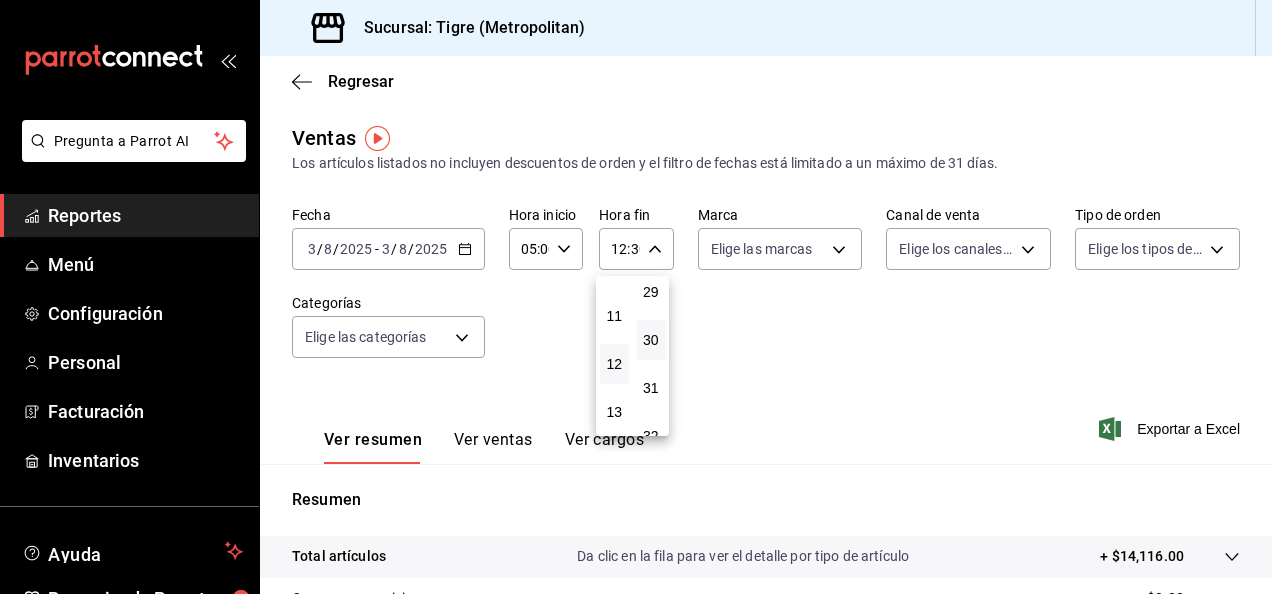 click at bounding box center (636, 297) 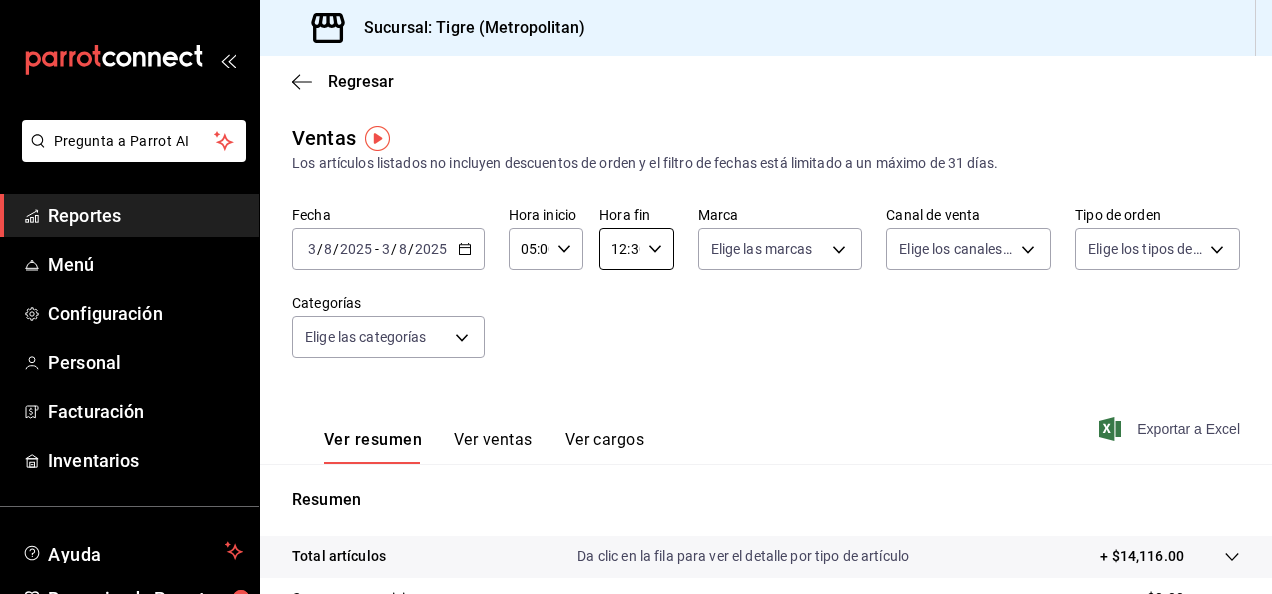 click on "Exportar a Excel" at bounding box center [1171, 429] 